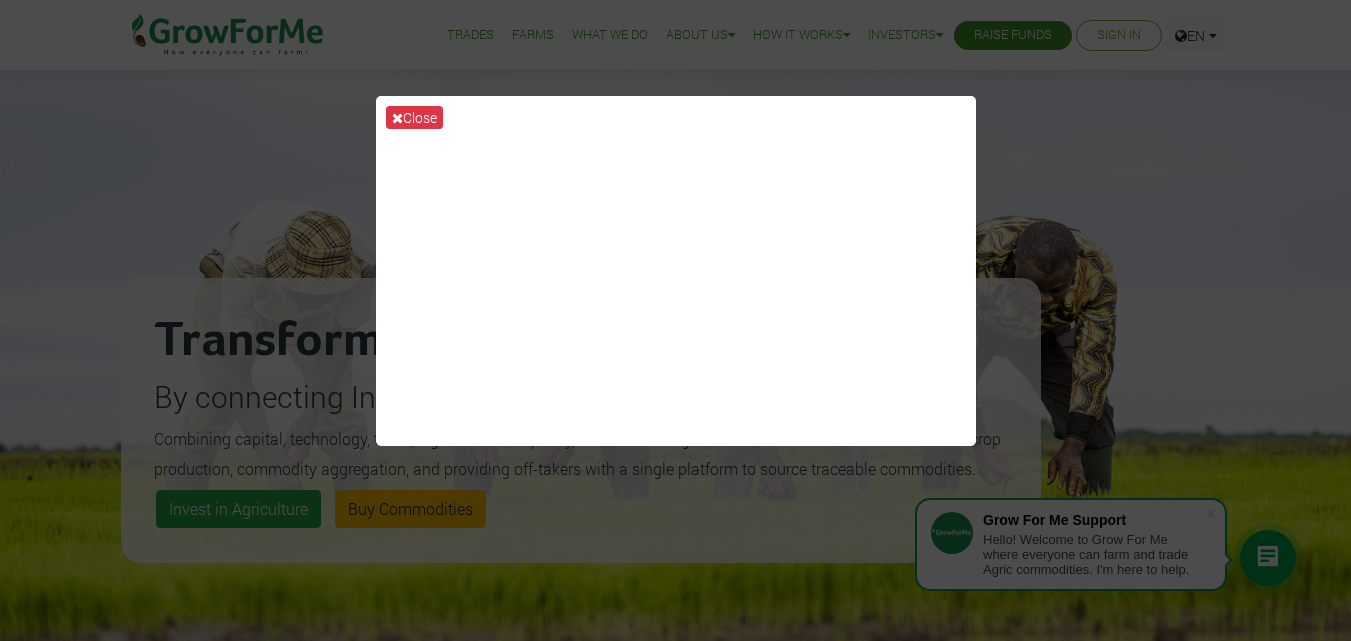 scroll, scrollTop: 0, scrollLeft: 0, axis: both 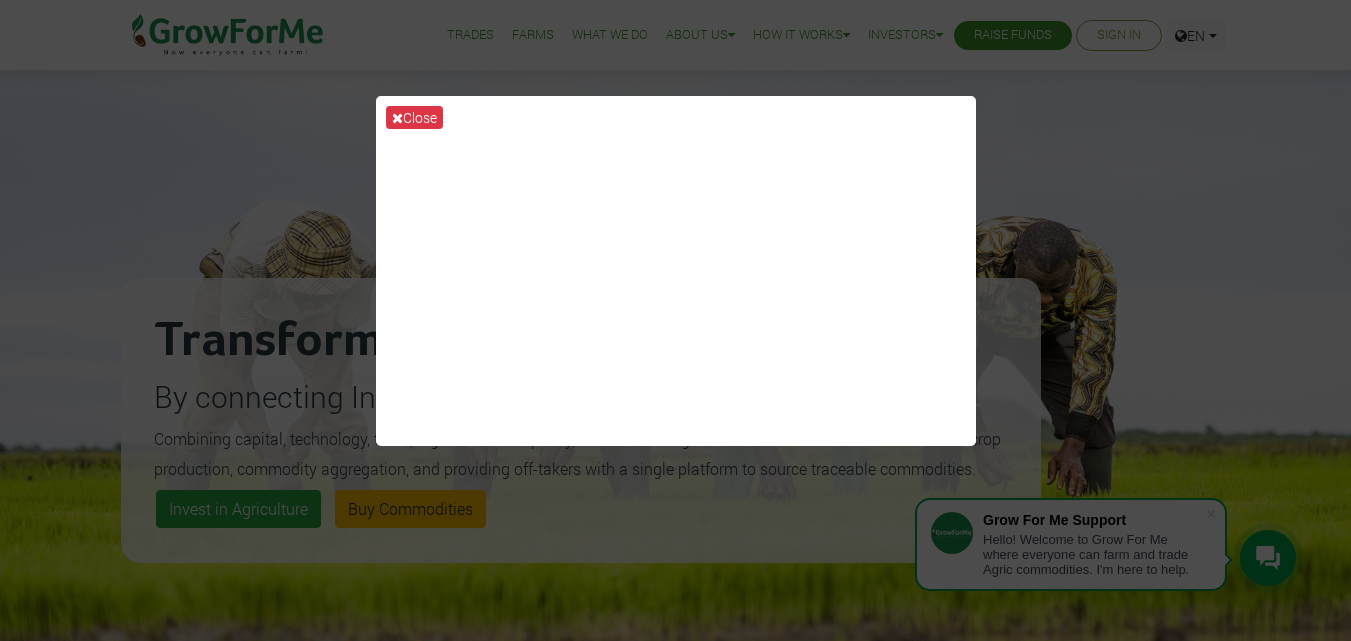 click on "Close" at bounding box center [675, 320] 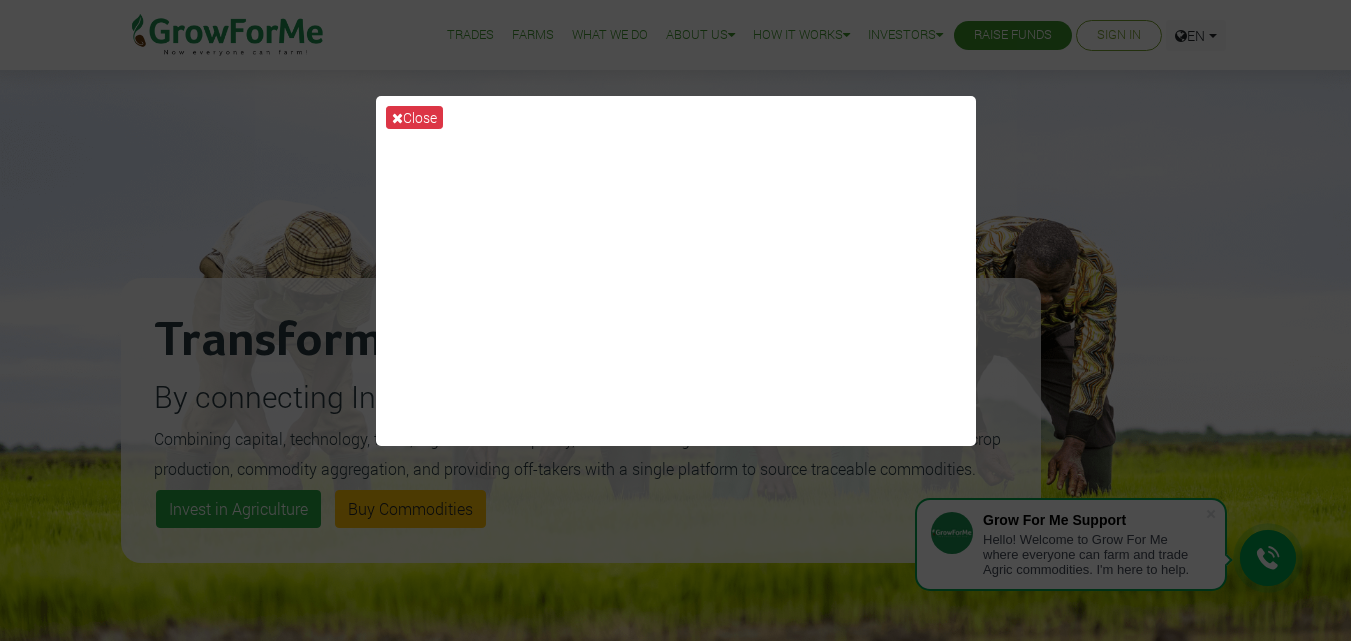 click on "Close" at bounding box center [675, 320] 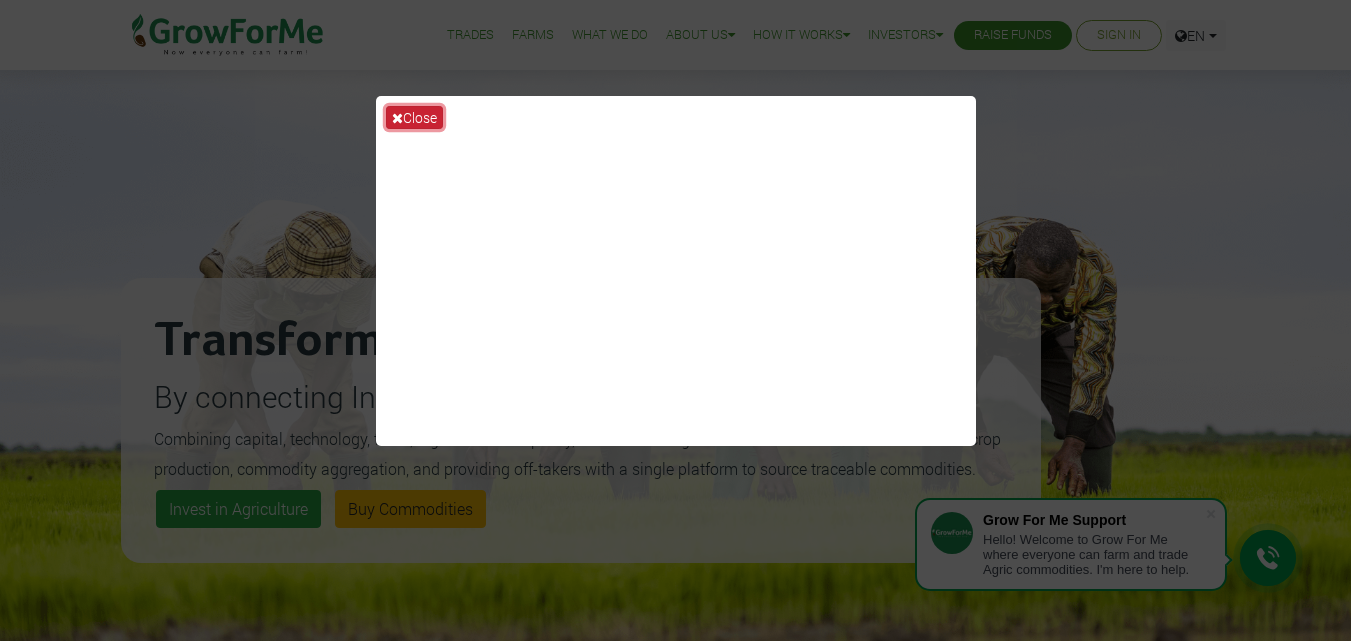 click on "Close" at bounding box center [414, 117] 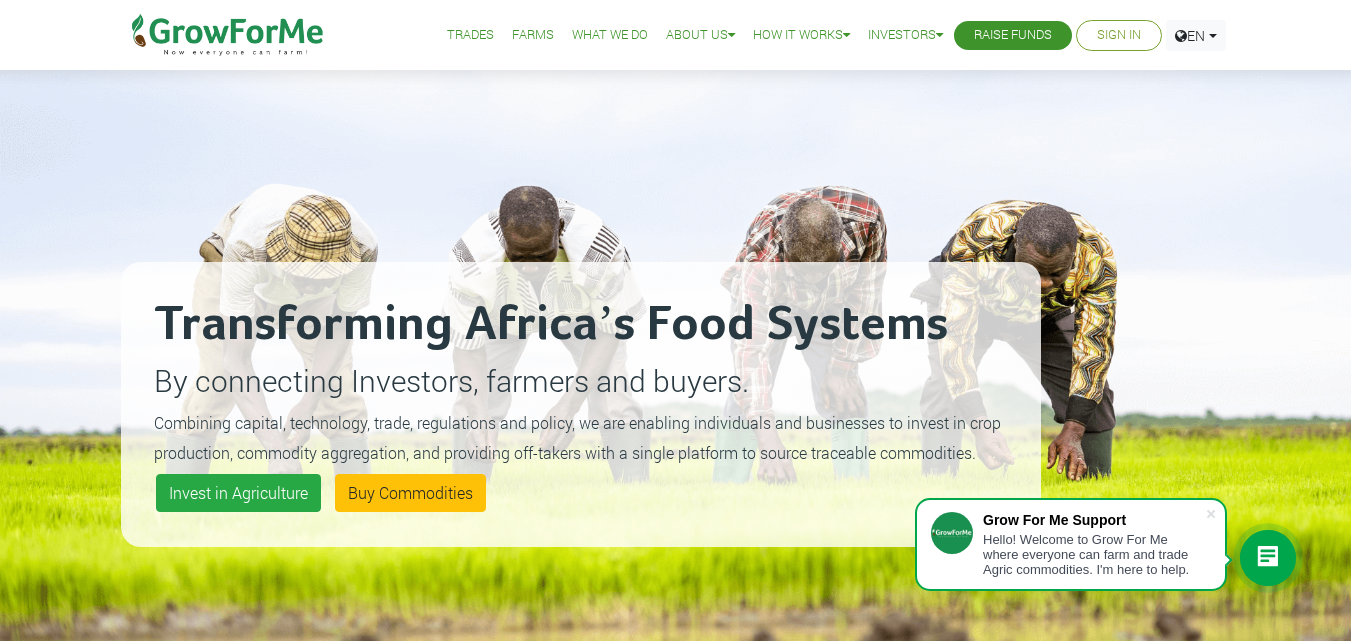 scroll, scrollTop: 0, scrollLeft: 0, axis: both 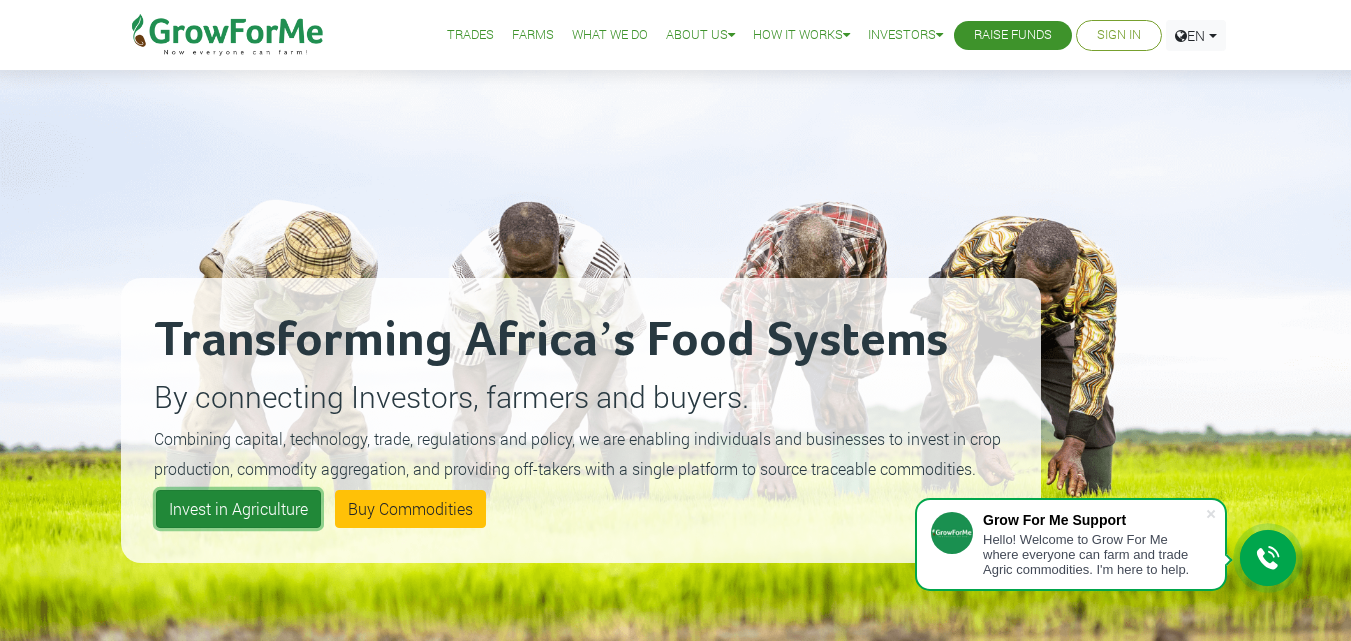 click on "Invest in Agriculture" at bounding box center (238, 509) 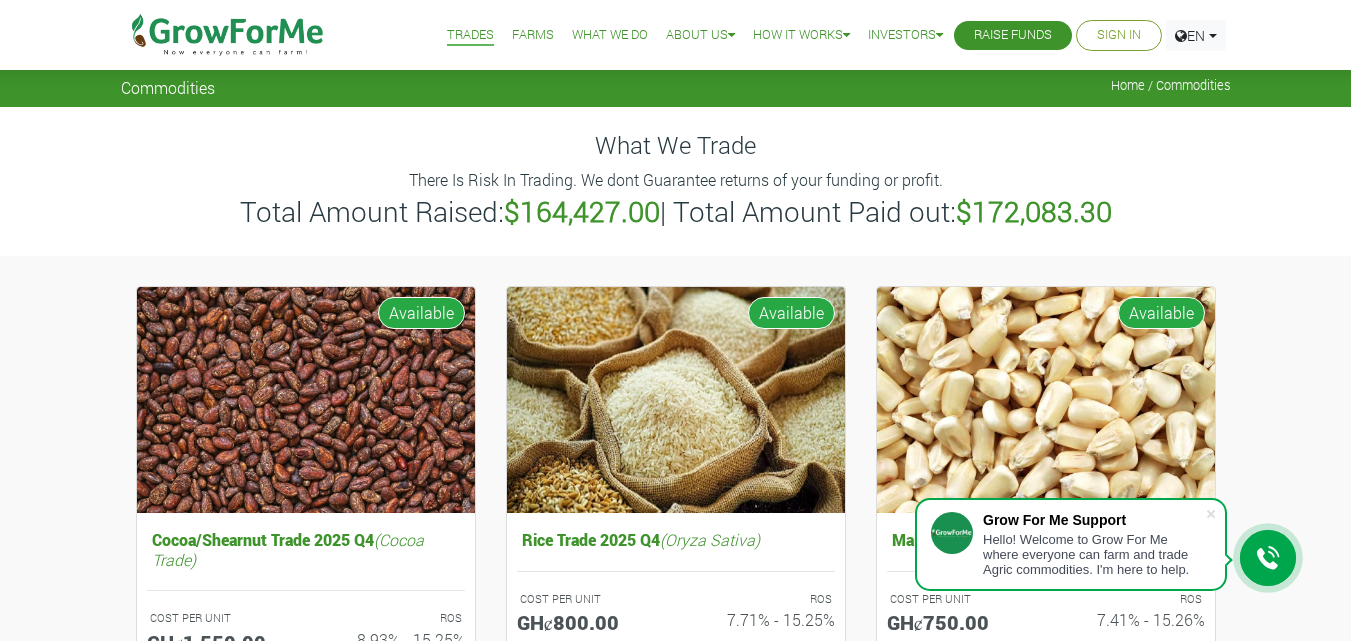 scroll, scrollTop: 0, scrollLeft: 0, axis: both 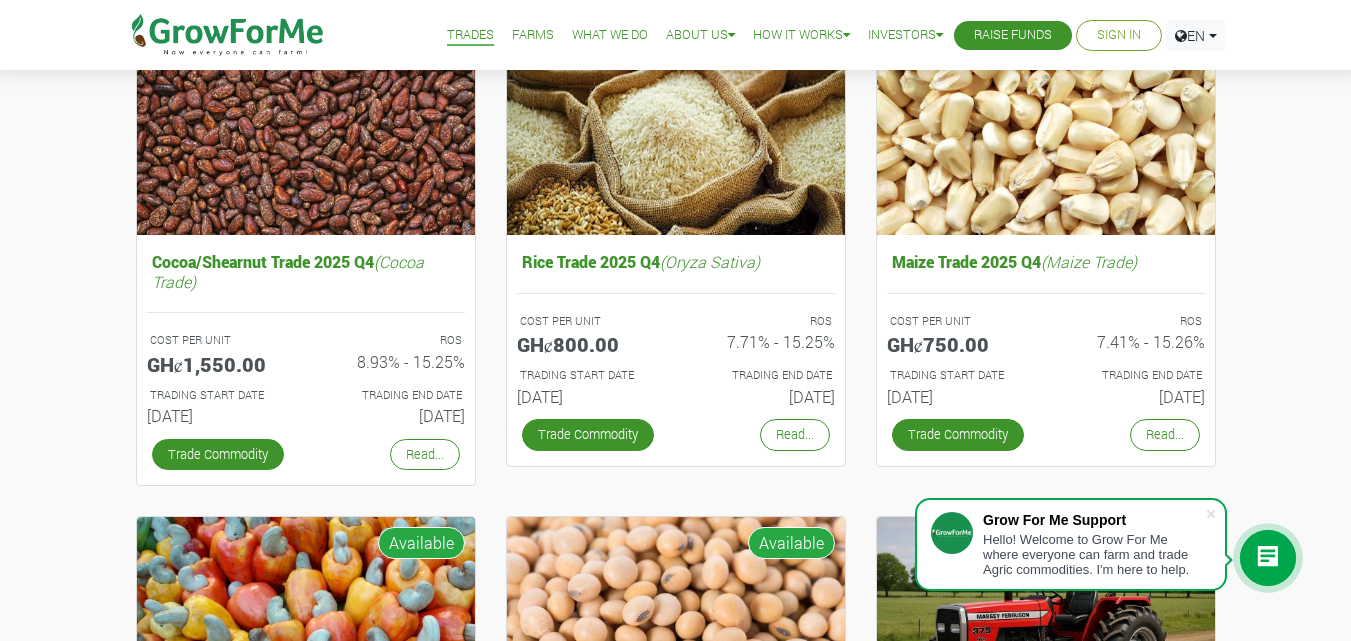 drag, startPoint x: 1359, startPoint y: 47, endPoint x: 1356, endPoint y: 102, distance: 55.081757 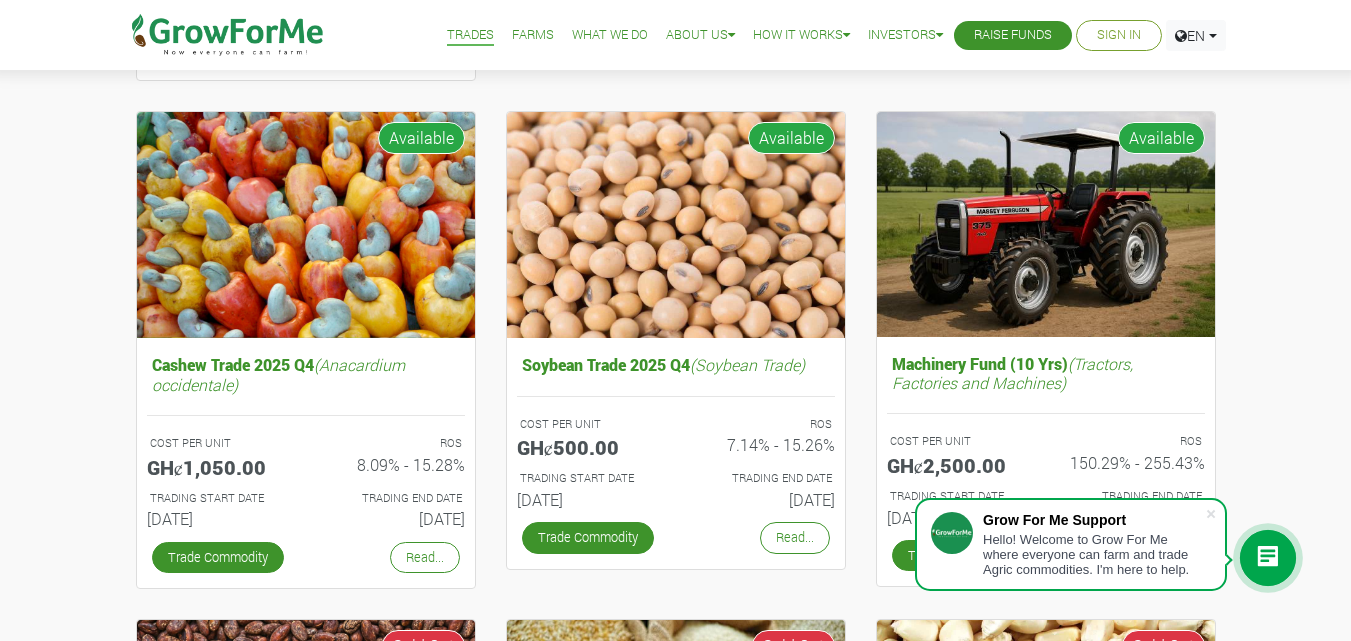 scroll, scrollTop: 689, scrollLeft: 0, axis: vertical 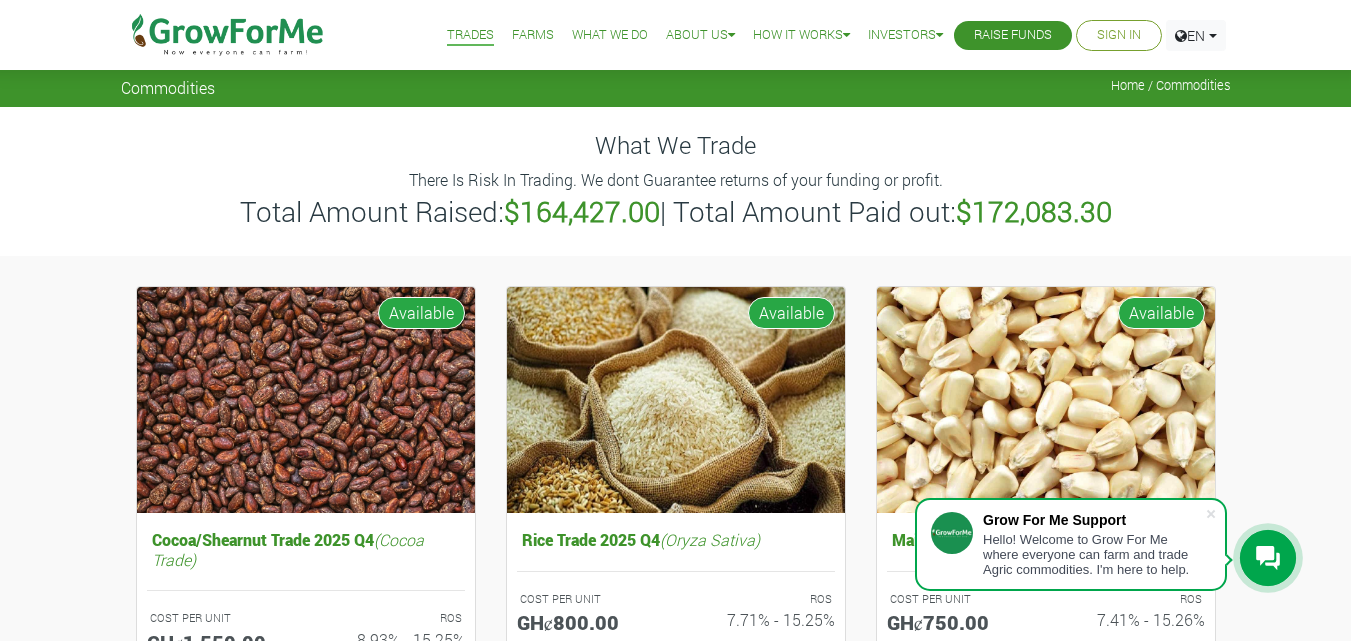 click on "Sign In" at bounding box center [1119, 35] 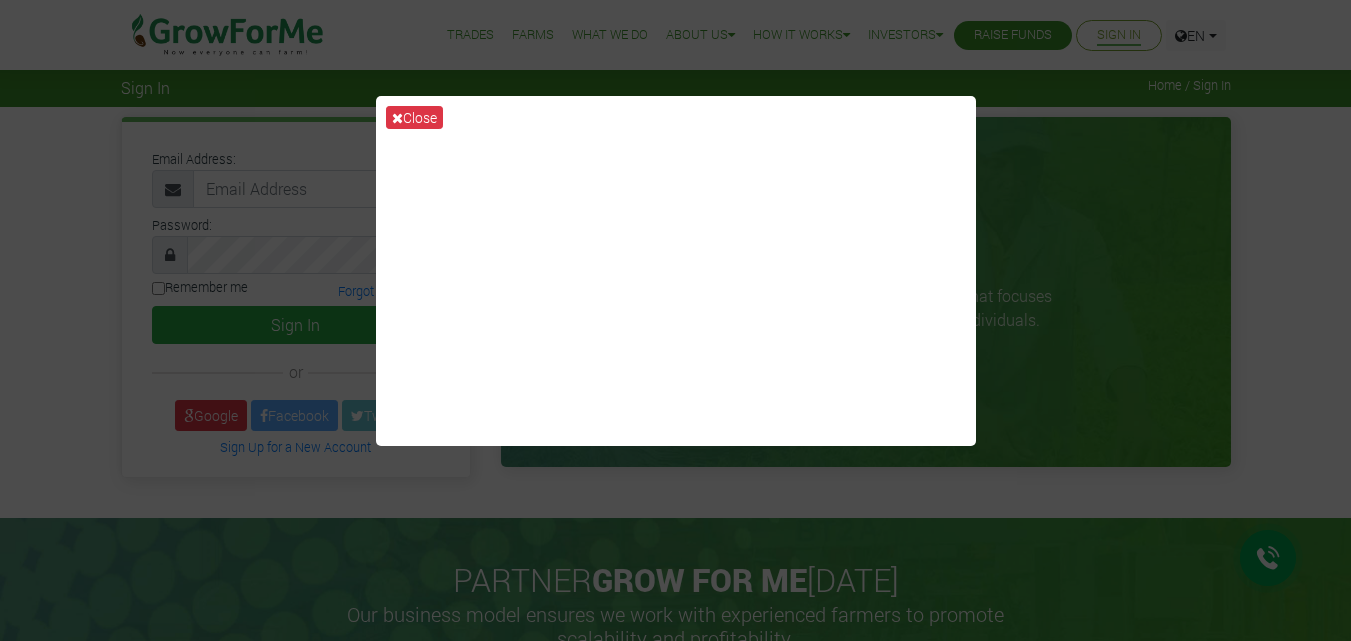 scroll, scrollTop: 0, scrollLeft: 0, axis: both 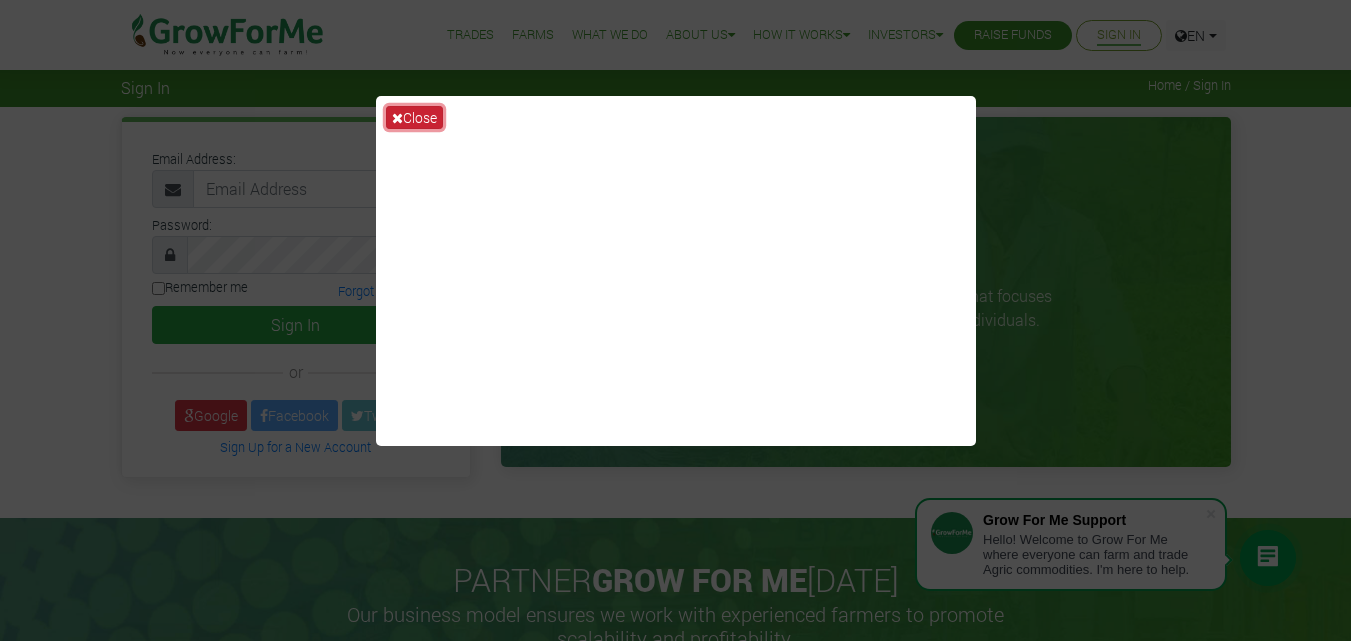 click on "Close" at bounding box center [414, 117] 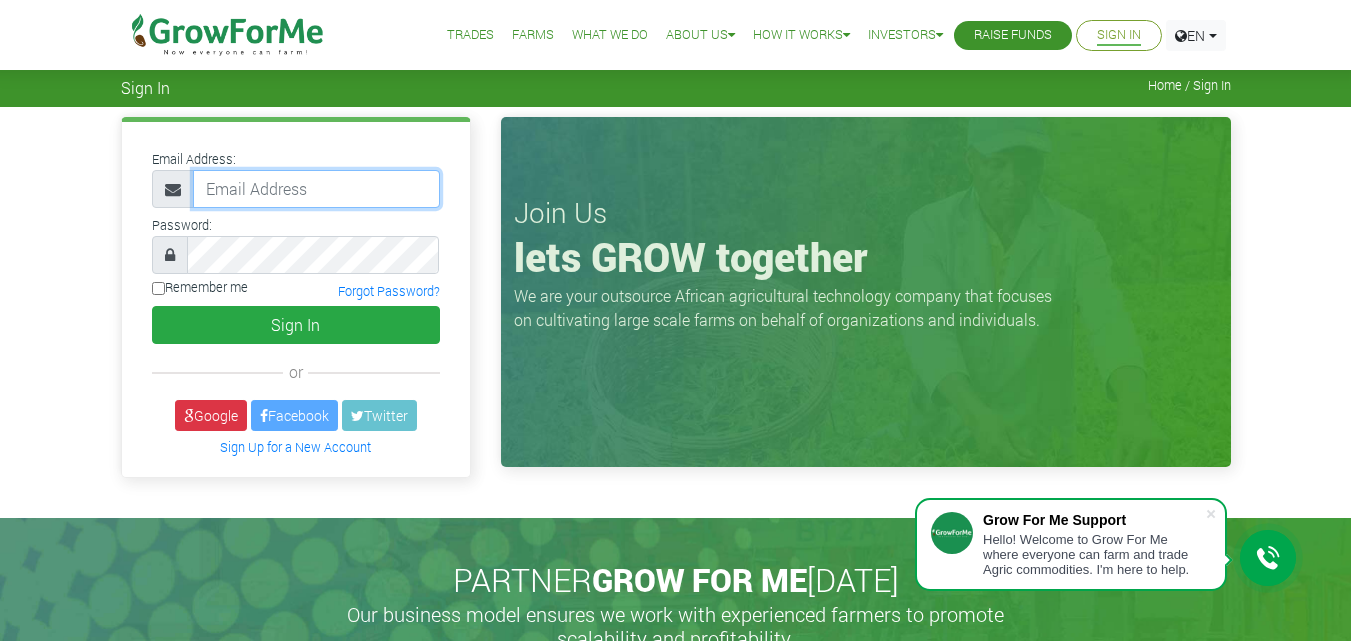 click at bounding box center (316, 189) 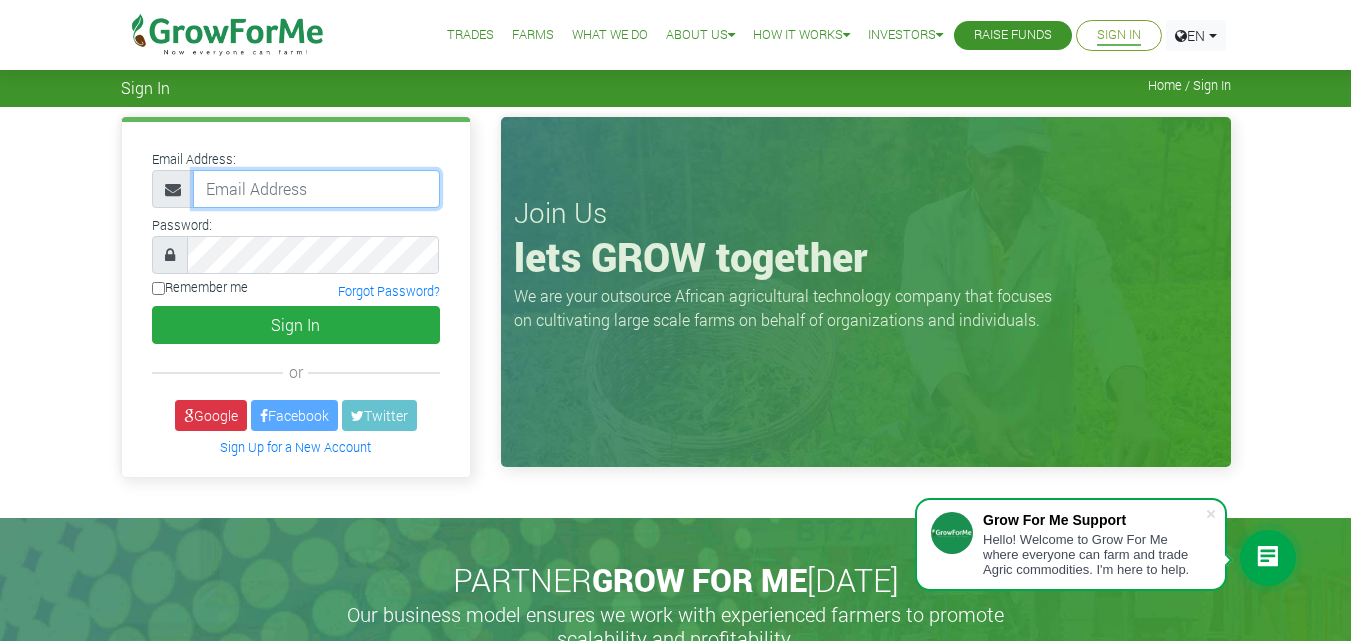 type on "buzungu20@gmail.com" 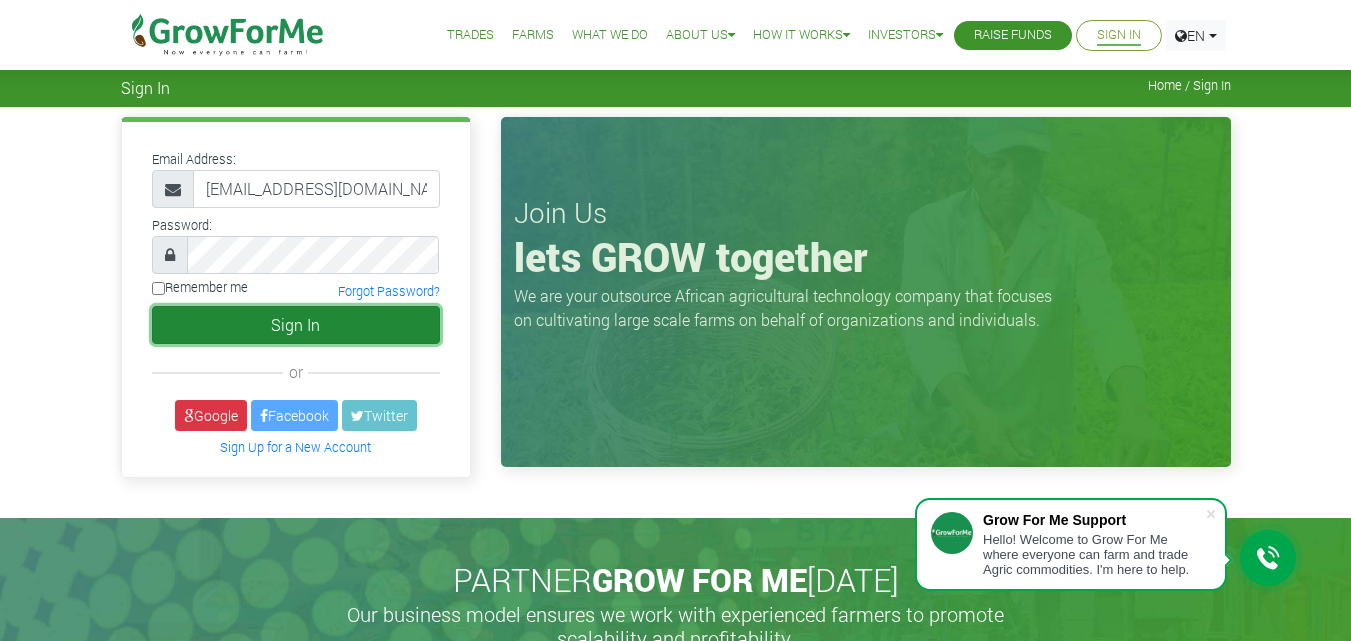 click on "Sign In" at bounding box center [296, 325] 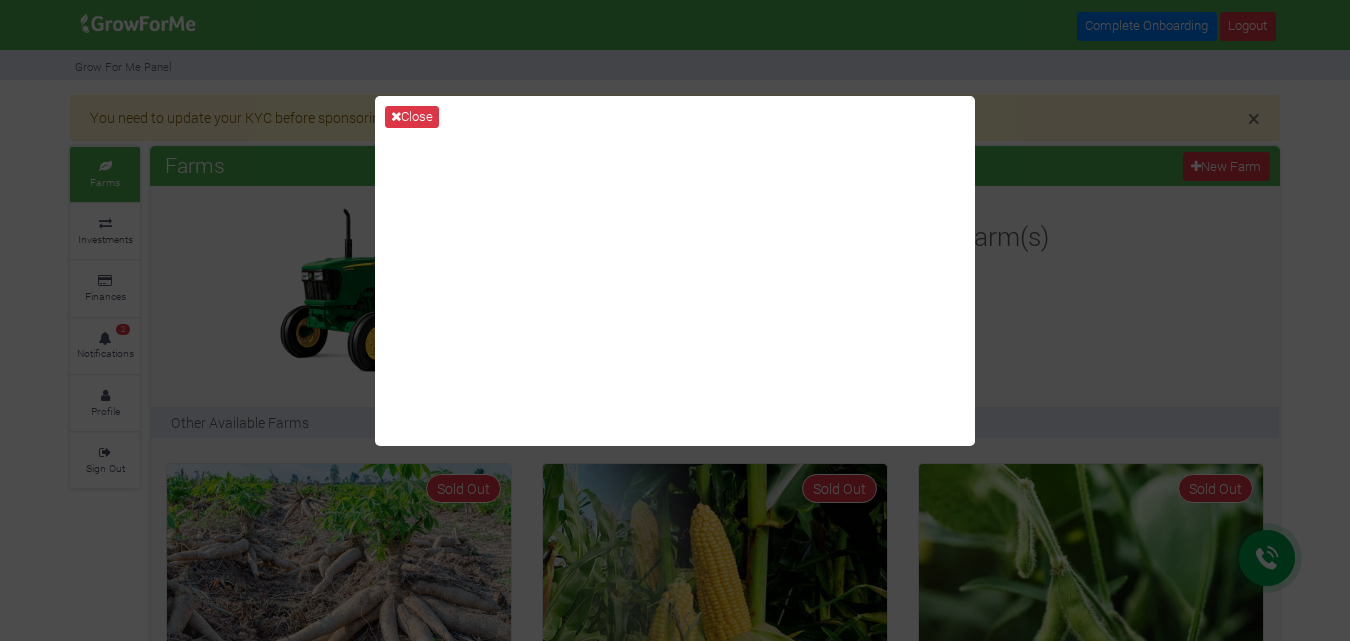 scroll, scrollTop: 0, scrollLeft: 0, axis: both 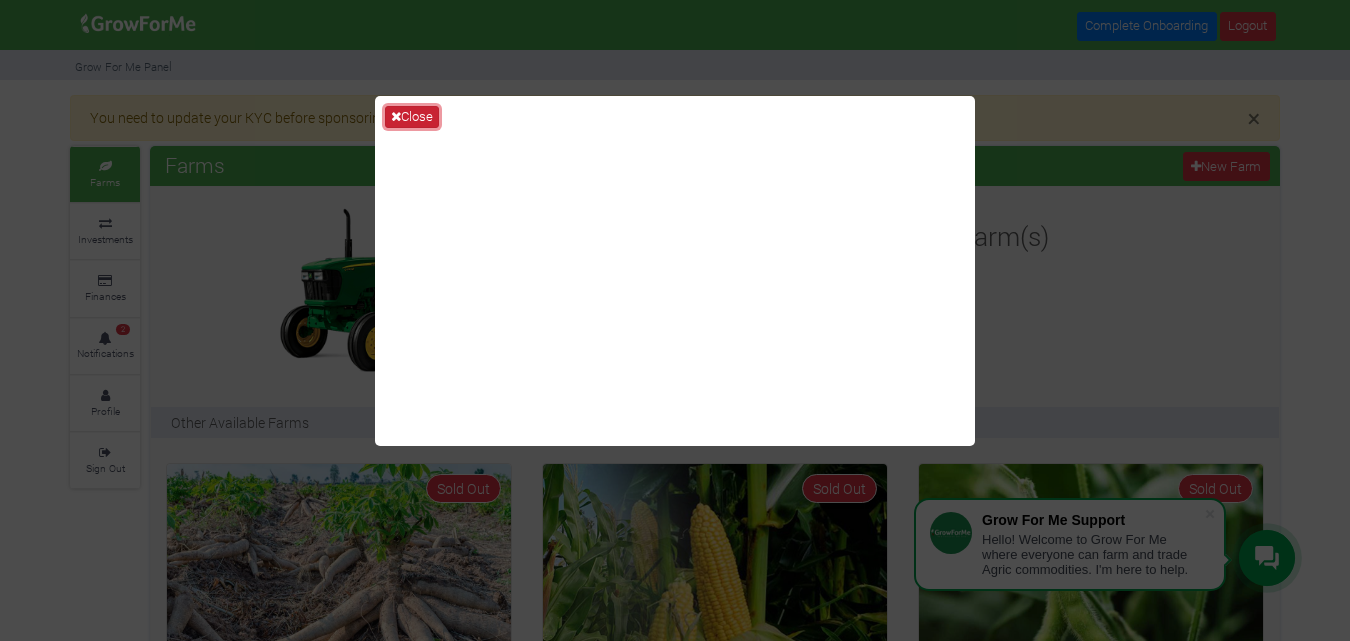 click on "Close" at bounding box center [412, 117] 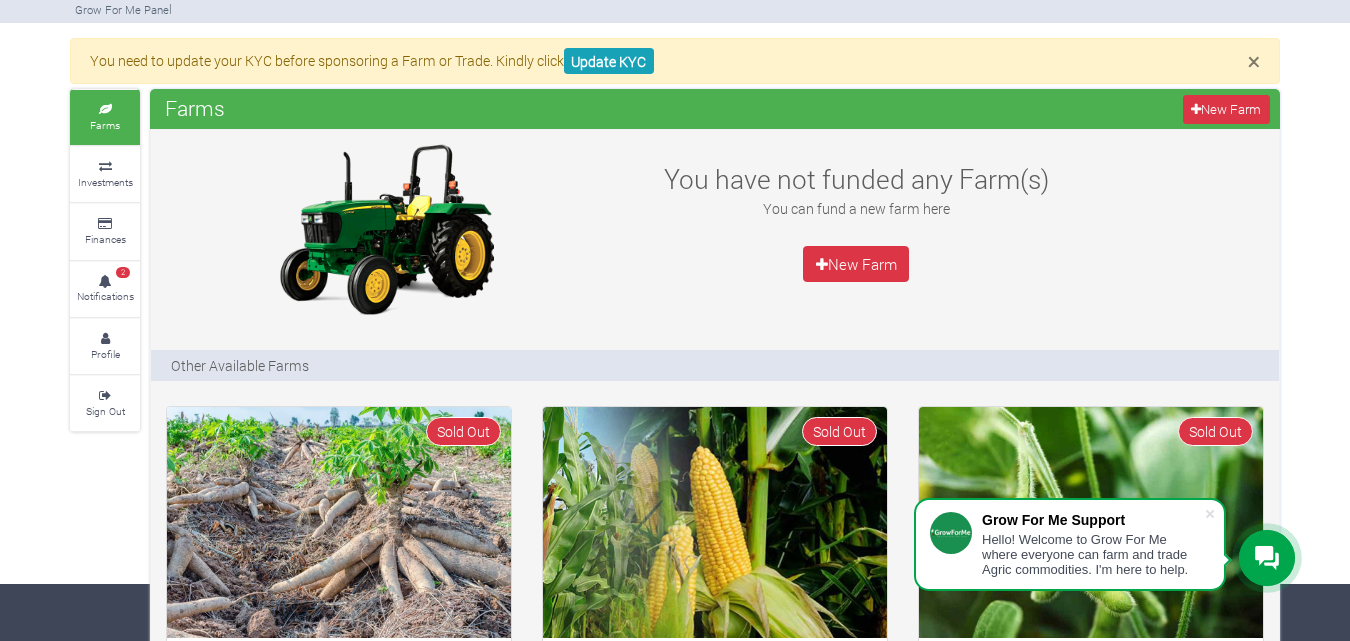 scroll, scrollTop: 76, scrollLeft: 0, axis: vertical 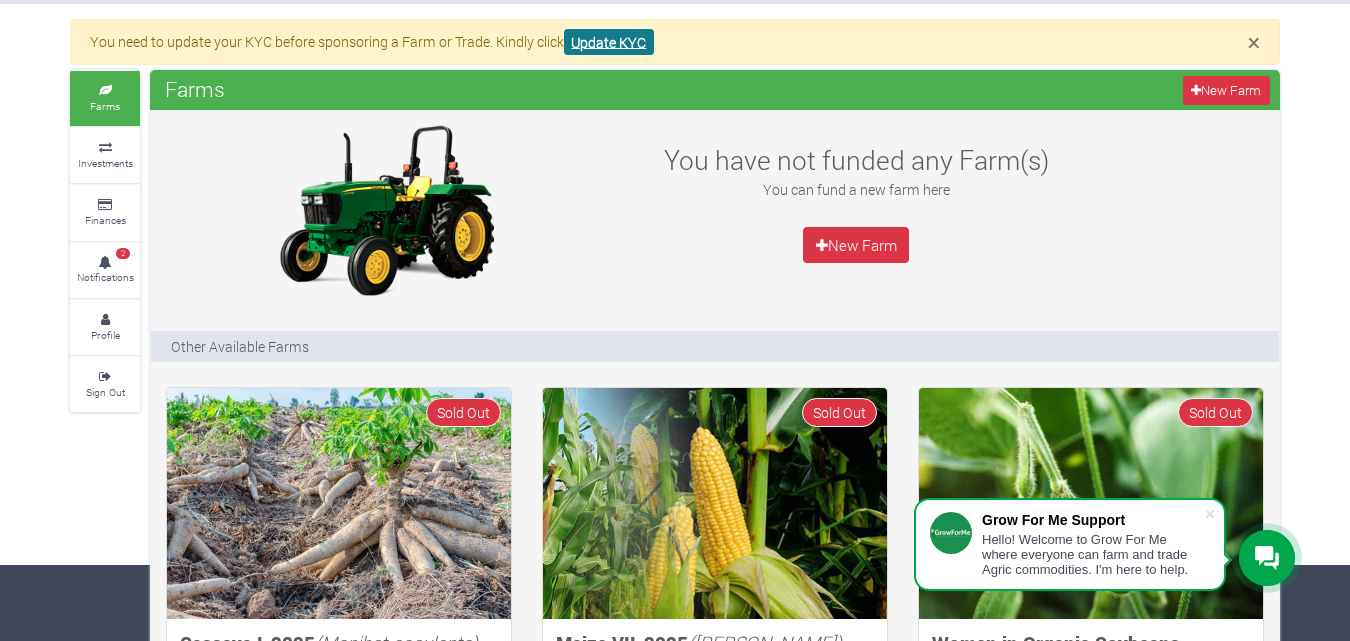 click on "Update KYC" at bounding box center (609, 42) 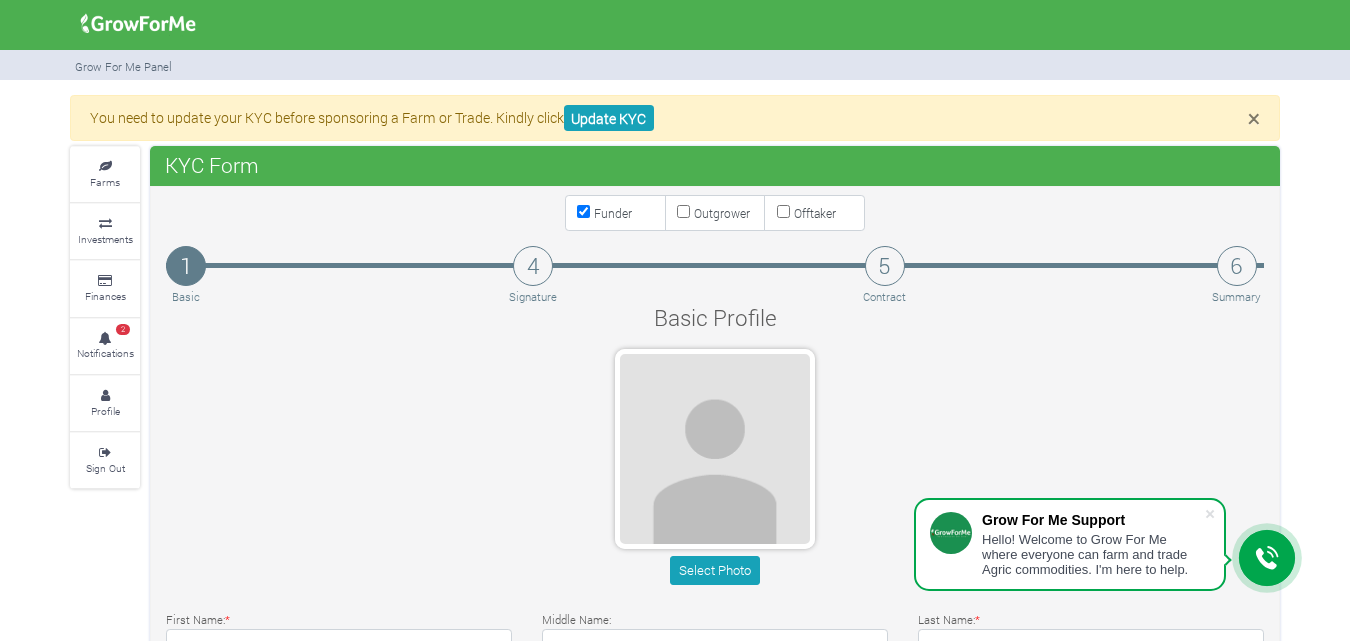scroll, scrollTop: 0, scrollLeft: 0, axis: both 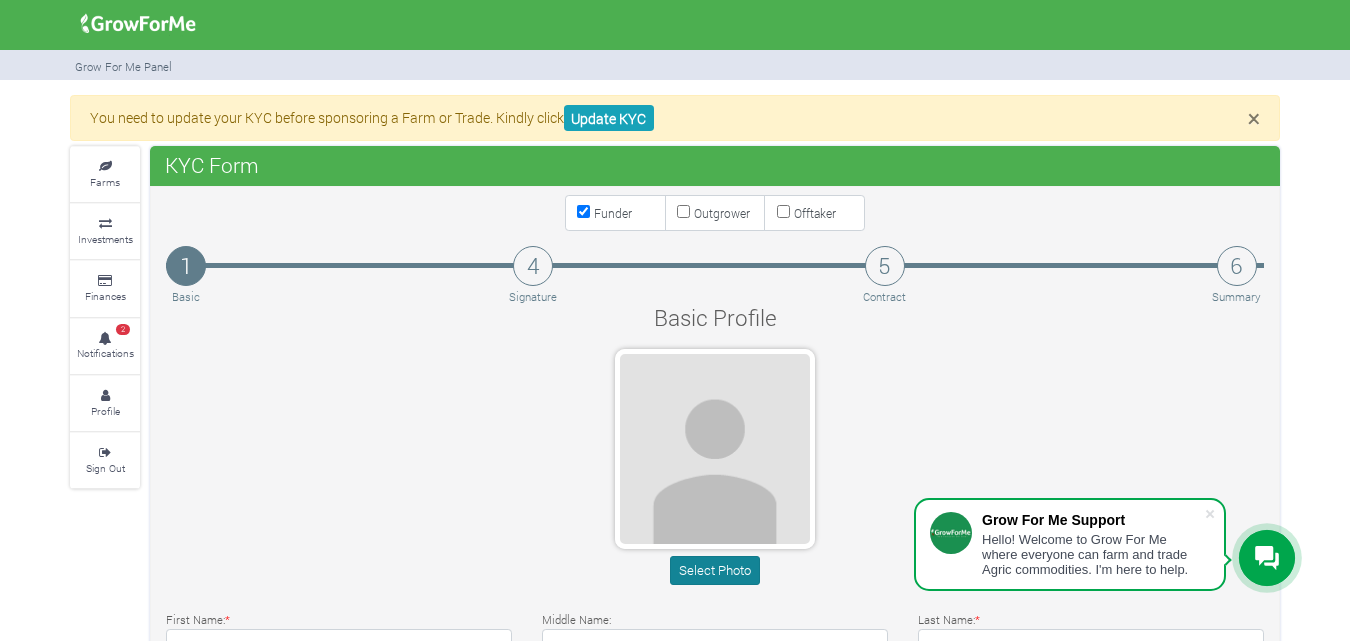 type on "55 248 8963" 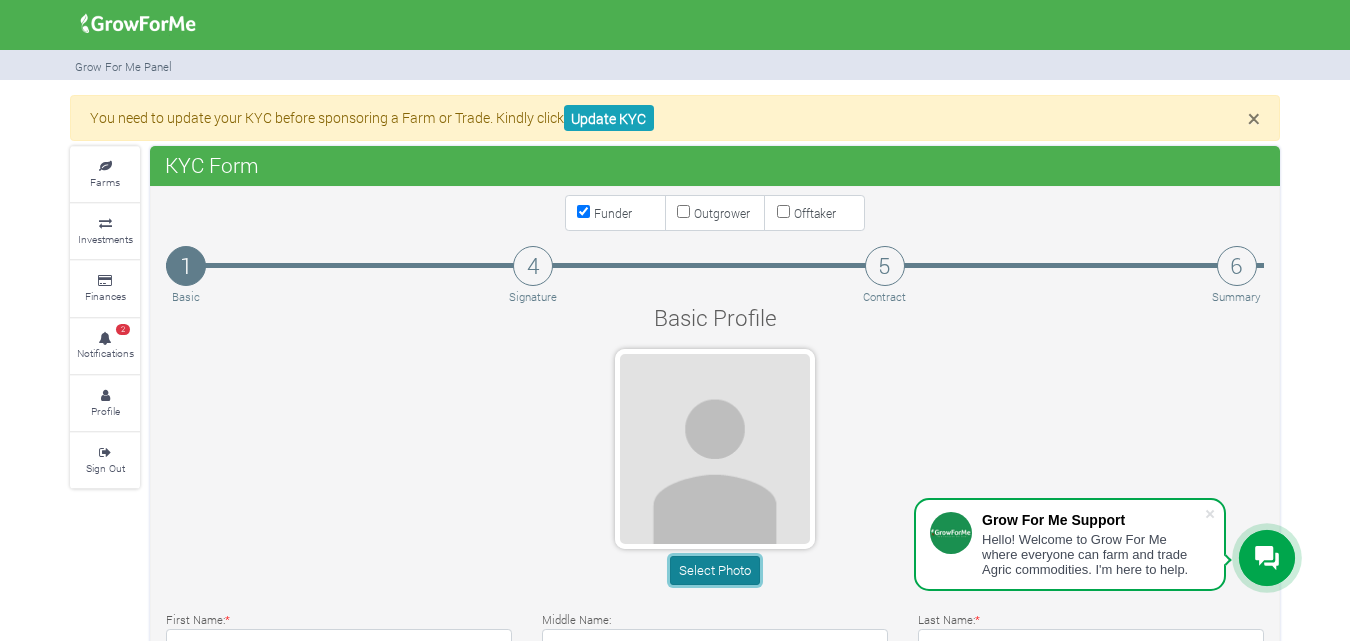 click on "Select Photo" at bounding box center [714, 570] 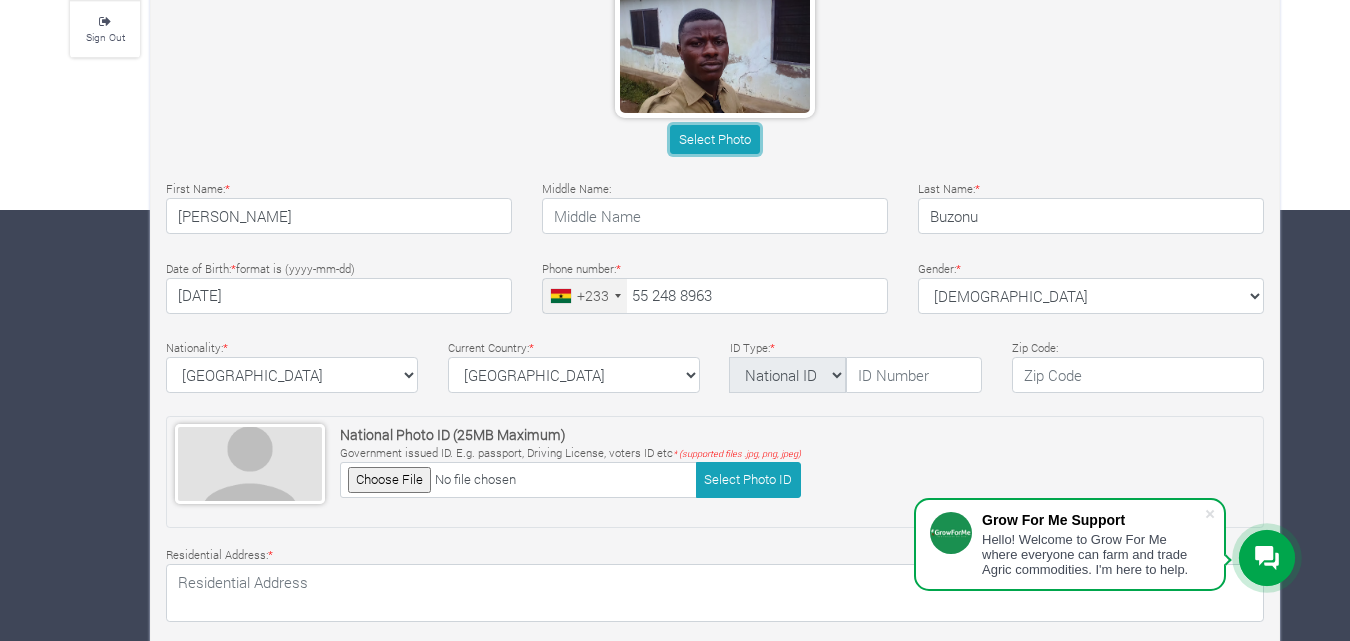scroll, scrollTop: 460, scrollLeft: 0, axis: vertical 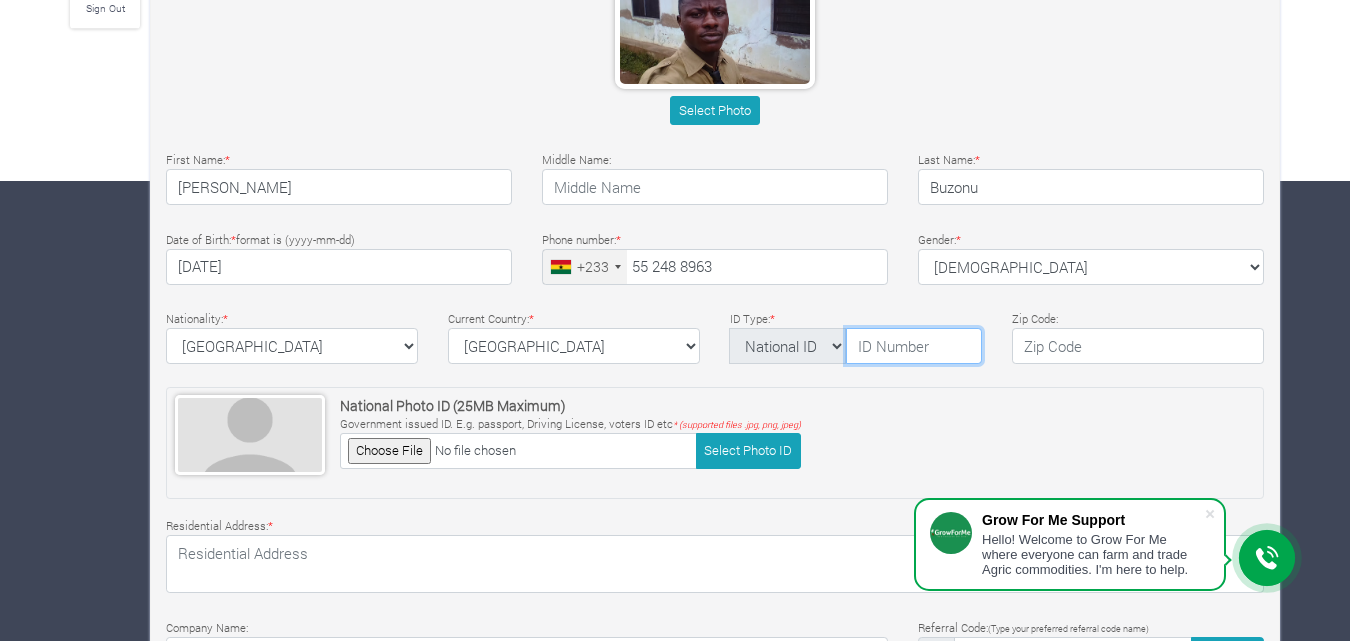 click at bounding box center [914, 346] 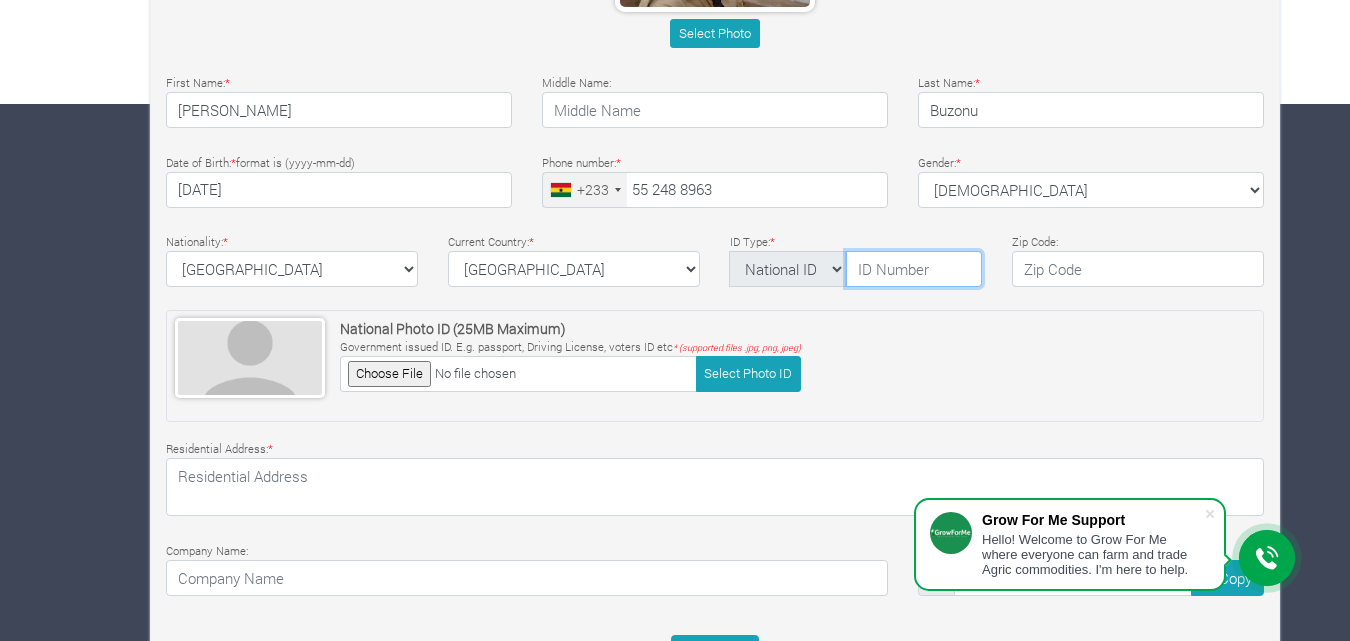 scroll, scrollTop: 551, scrollLeft: 0, axis: vertical 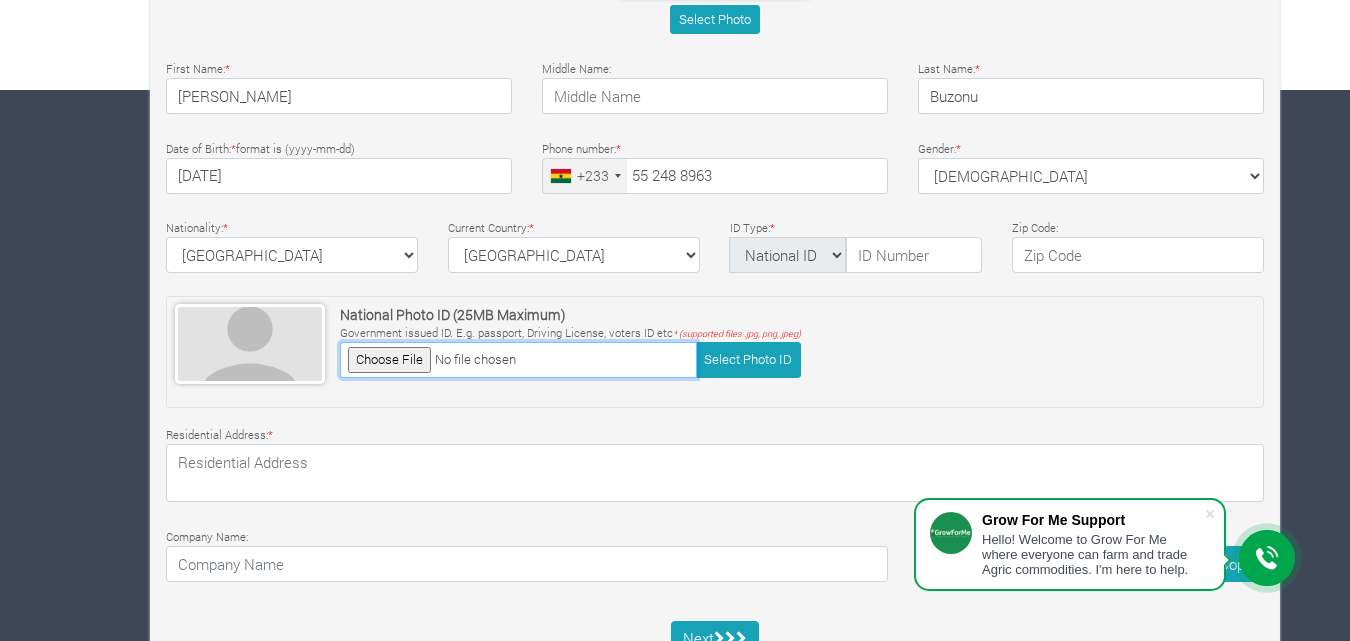 click at bounding box center (518, 359) 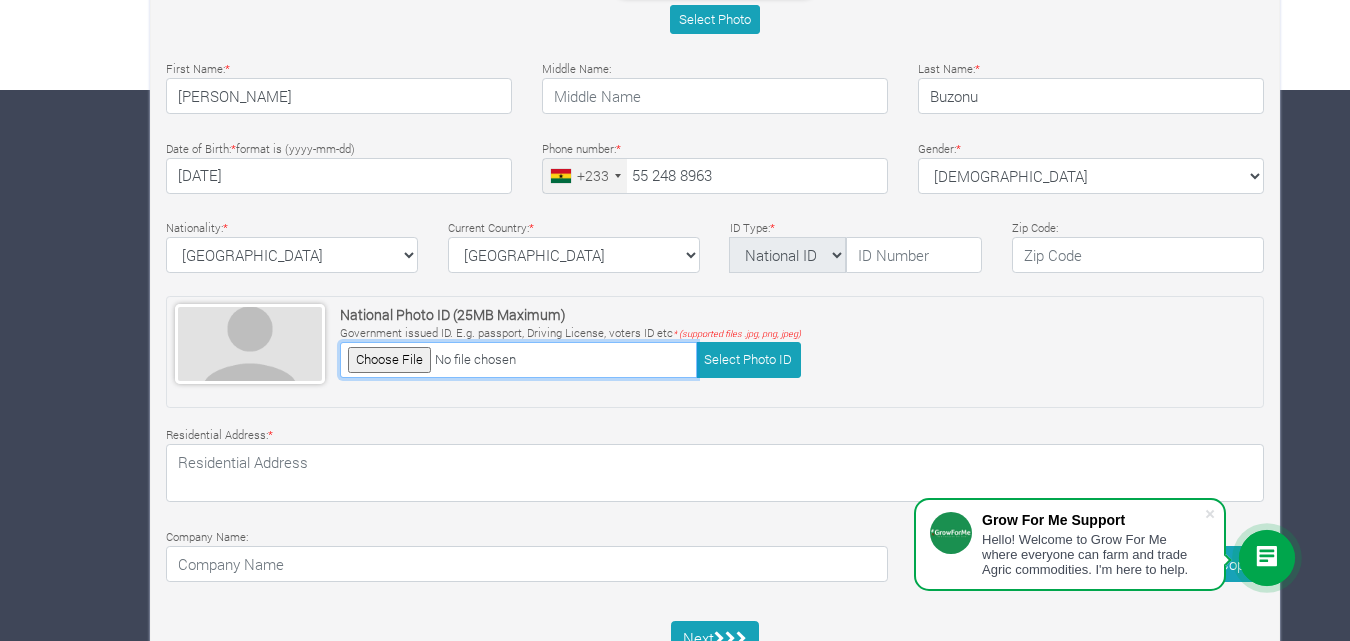 scroll, scrollTop: 628, scrollLeft: 0, axis: vertical 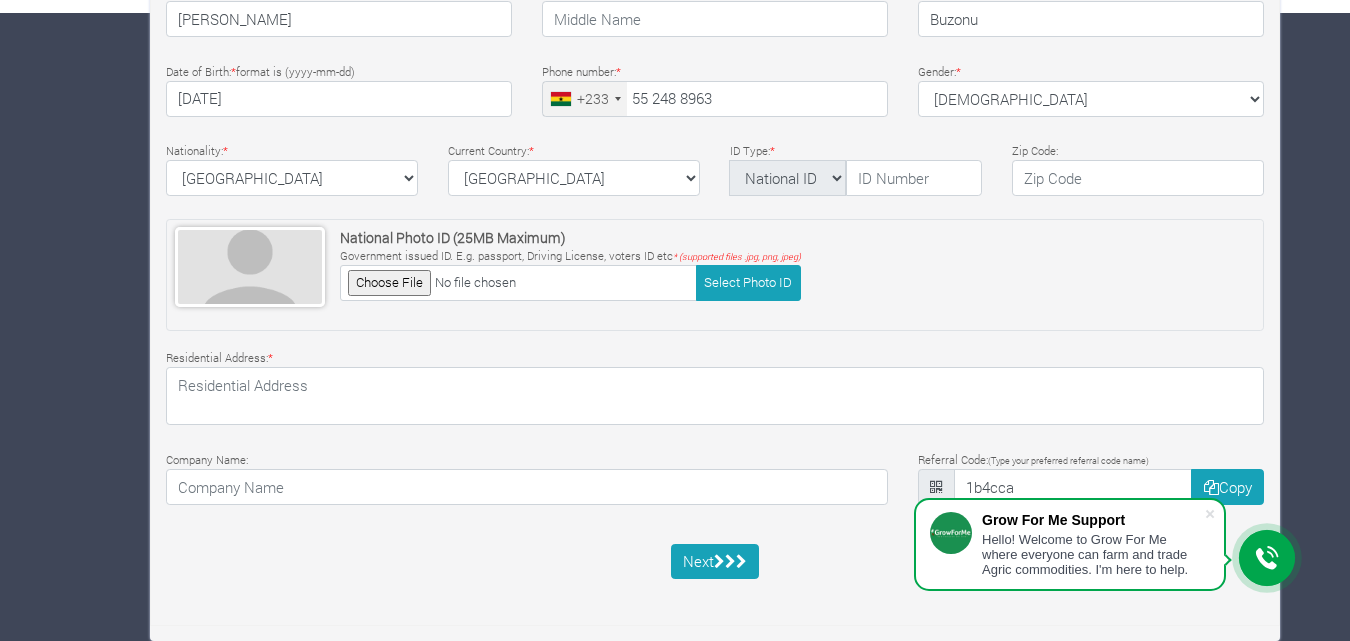 click on "Next" at bounding box center [715, 562] 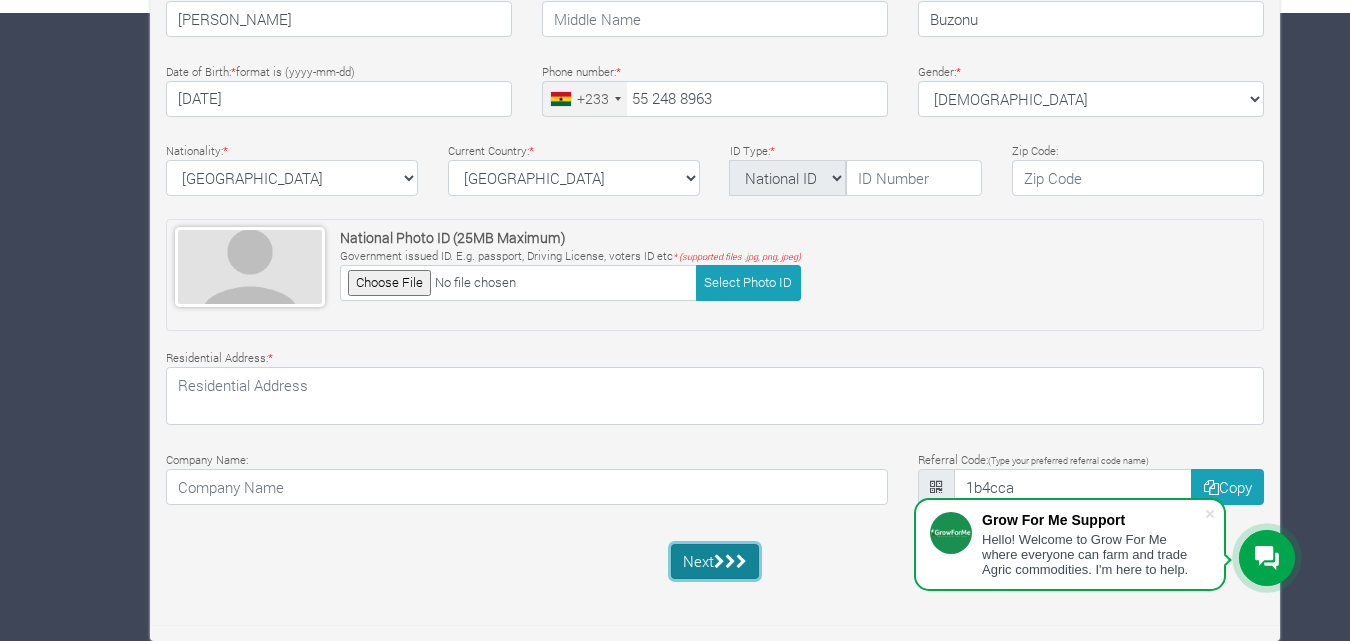 click at bounding box center [741, 561] 